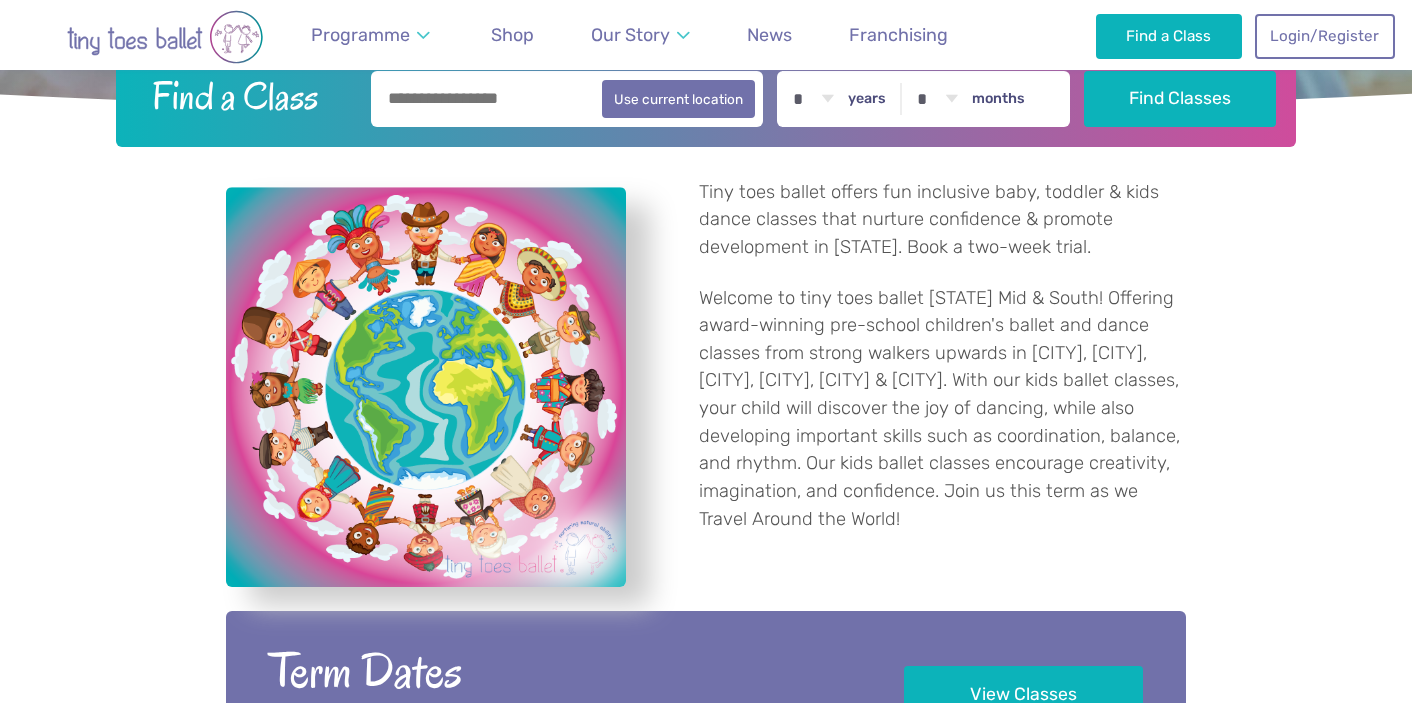 scroll, scrollTop: 527, scrollLeft: 0, axis: vertical 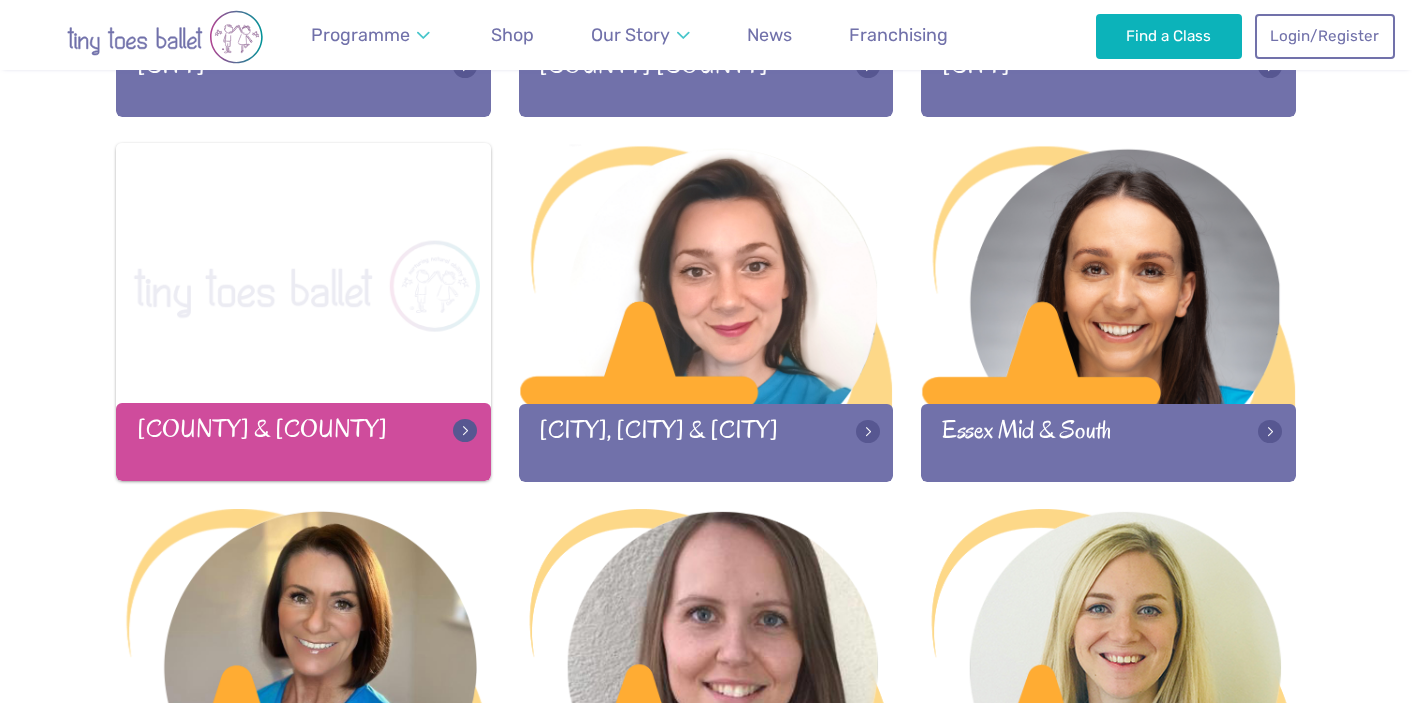 click at bounding box center [303, 275] 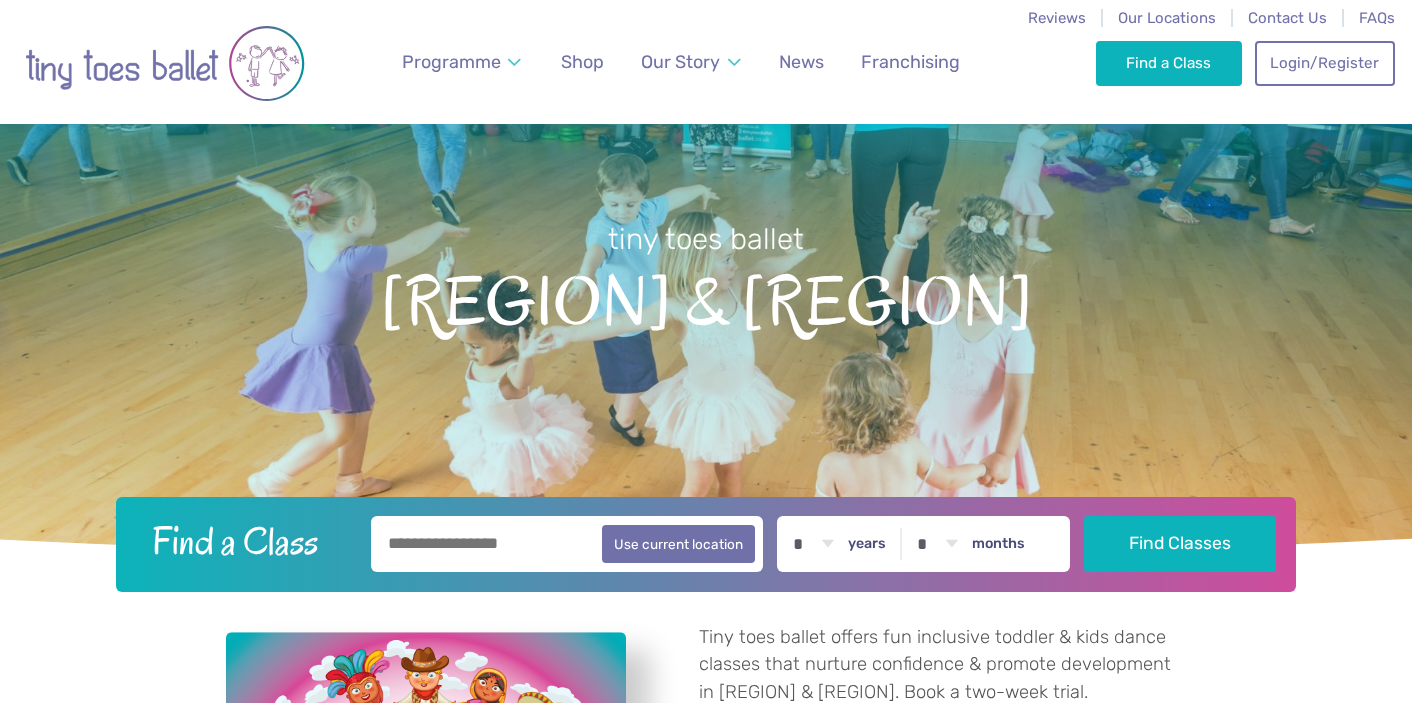 scroll, scrollTop: 0, scrollLeft: 0, axis: both 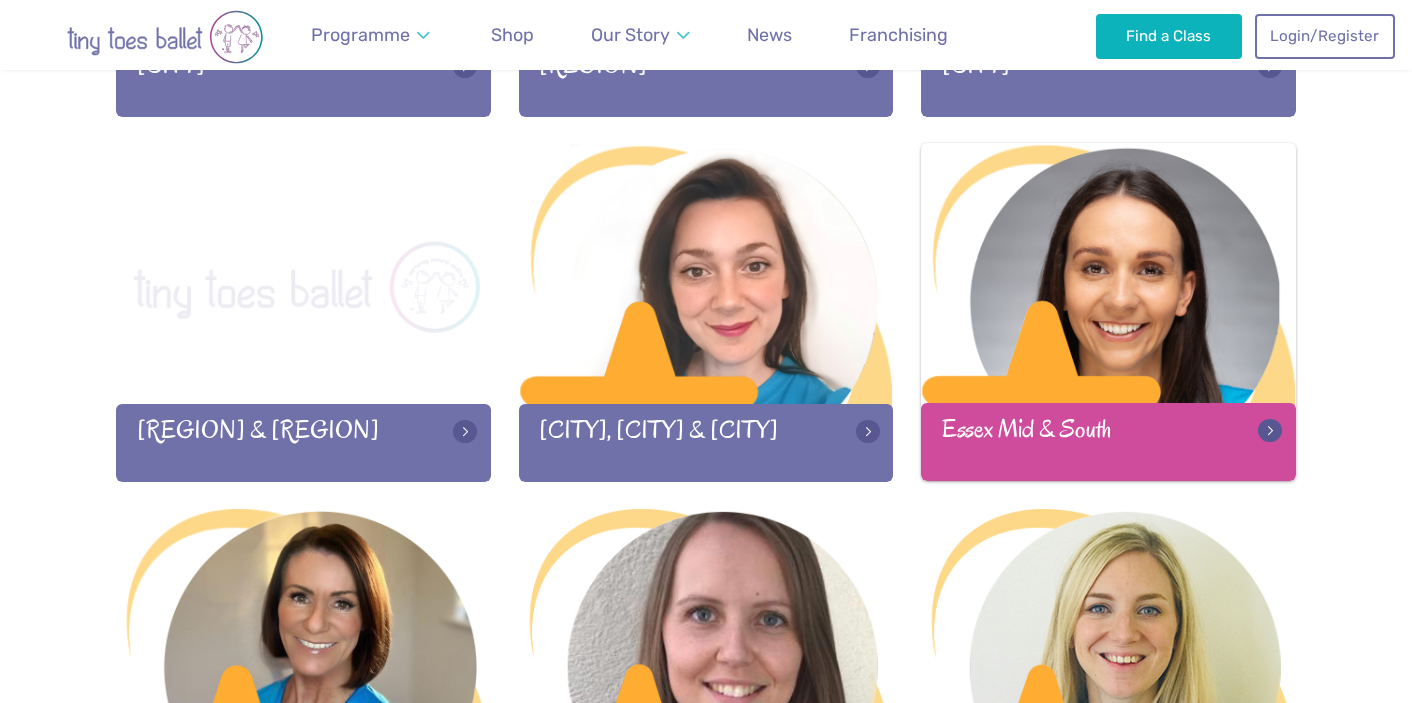 click at bounding box center (1108, 275) 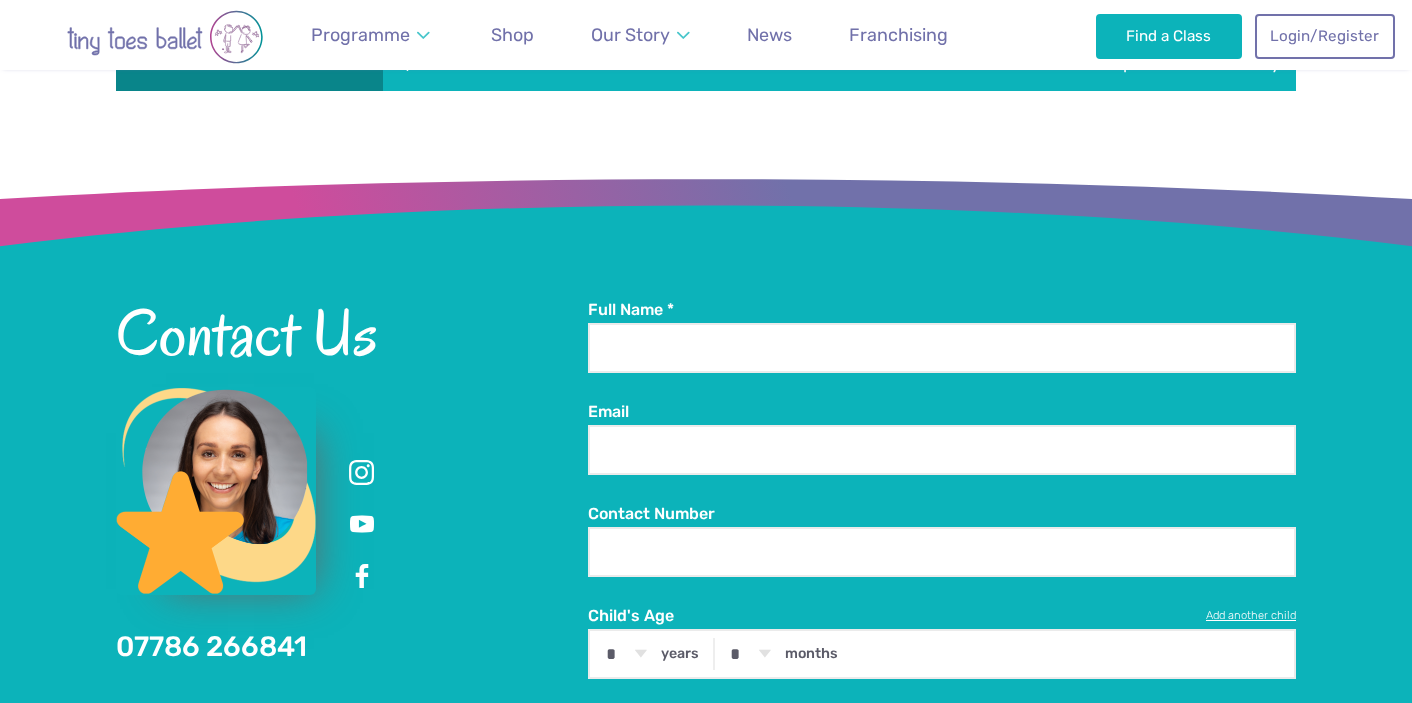 scroll, scrollTop: 3816, scrollLeft: 0, axis: vertical 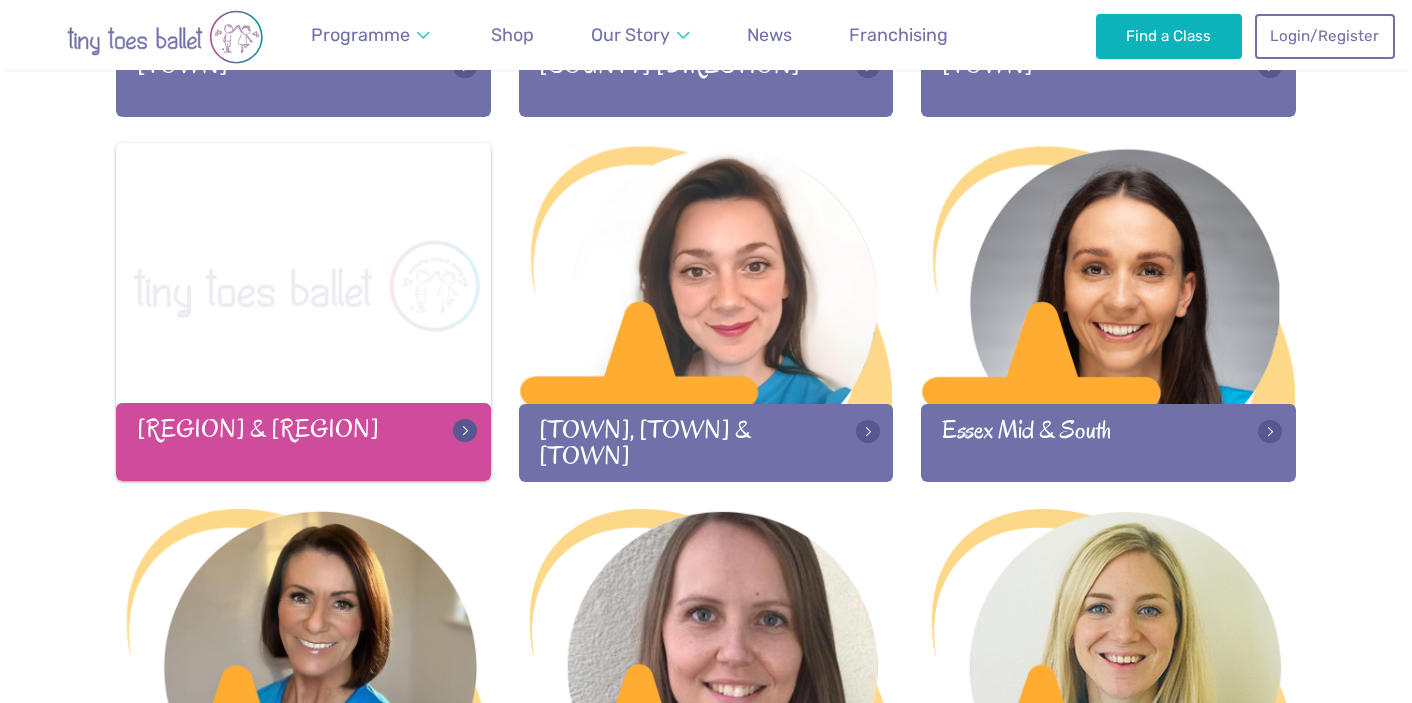 click on "[COUNTY] & [COUNTY]" at bounding box center [303, 441] 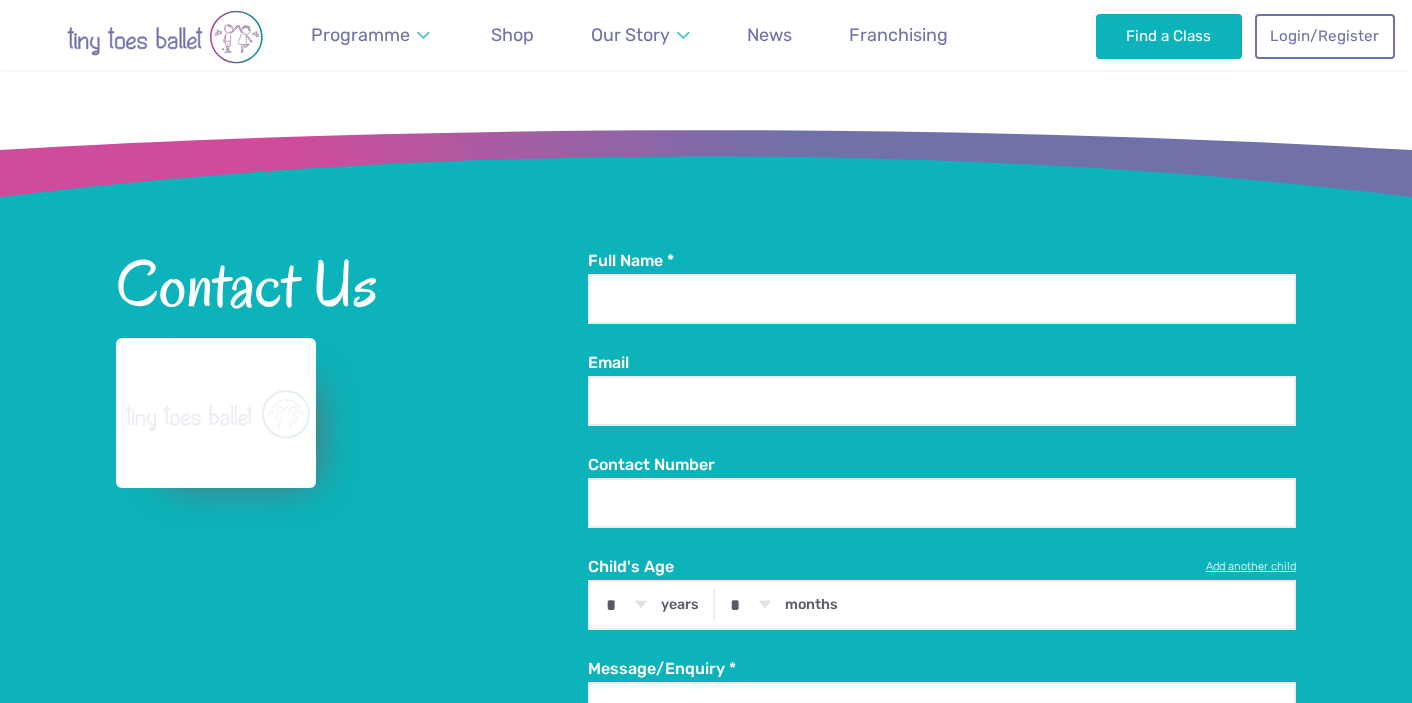 scroll, scrollTop: 2584, scrollLeft: 0, axis: vertical 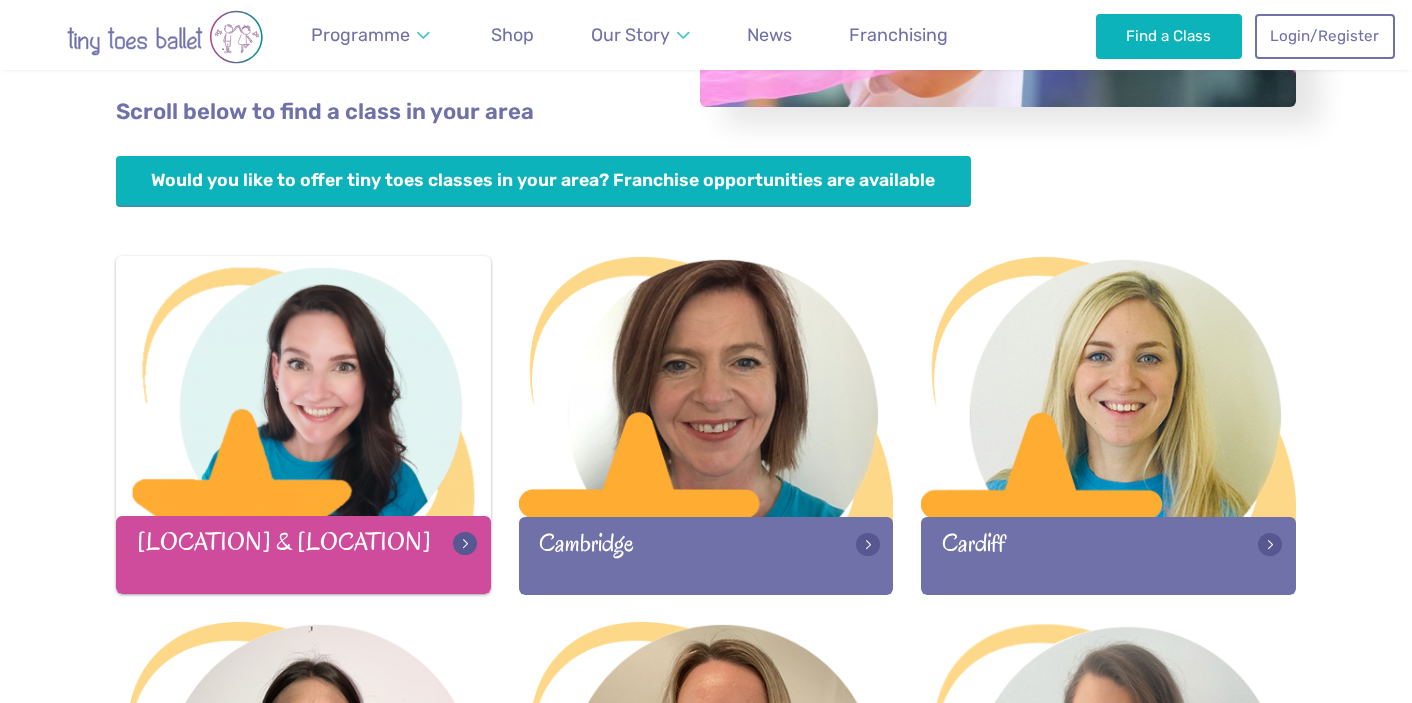 click at bounding box center (303, 388) 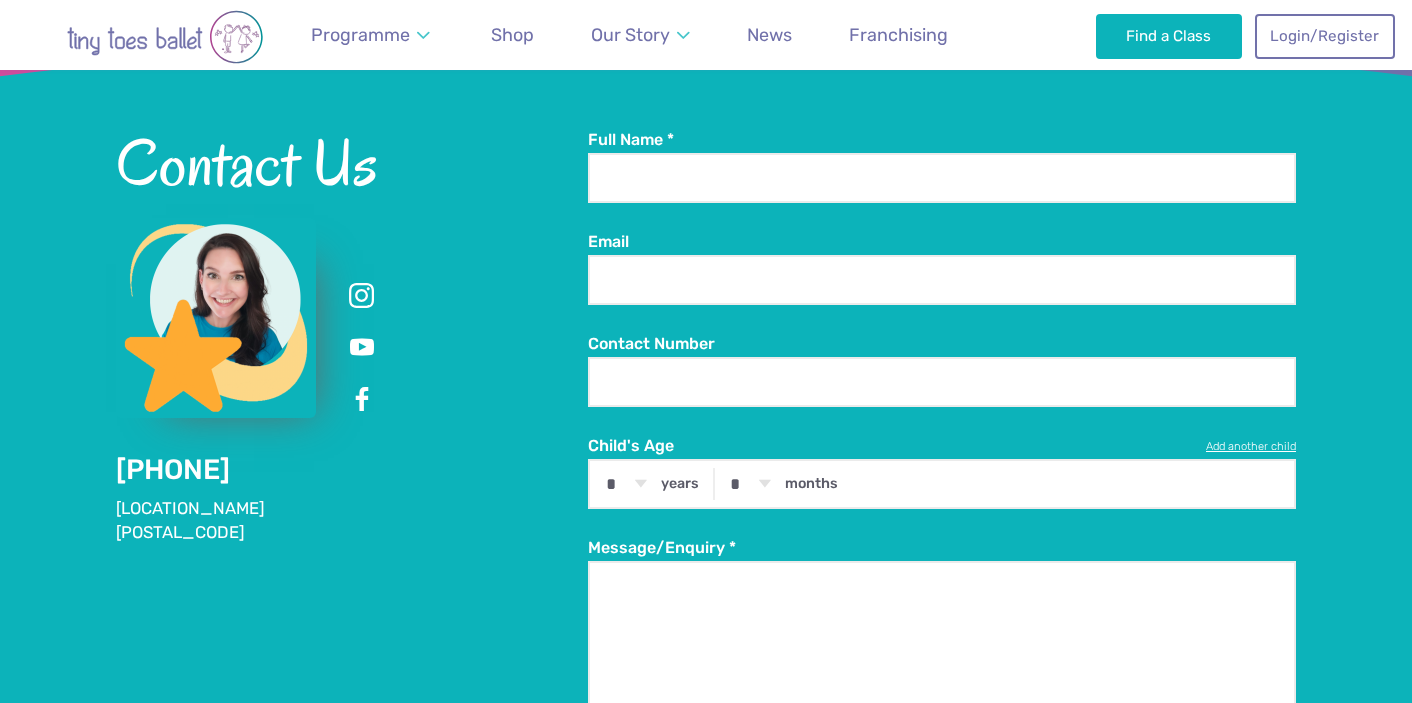 scroll, scrollTop: 3927, scrollLeft: 0, axis: vertical 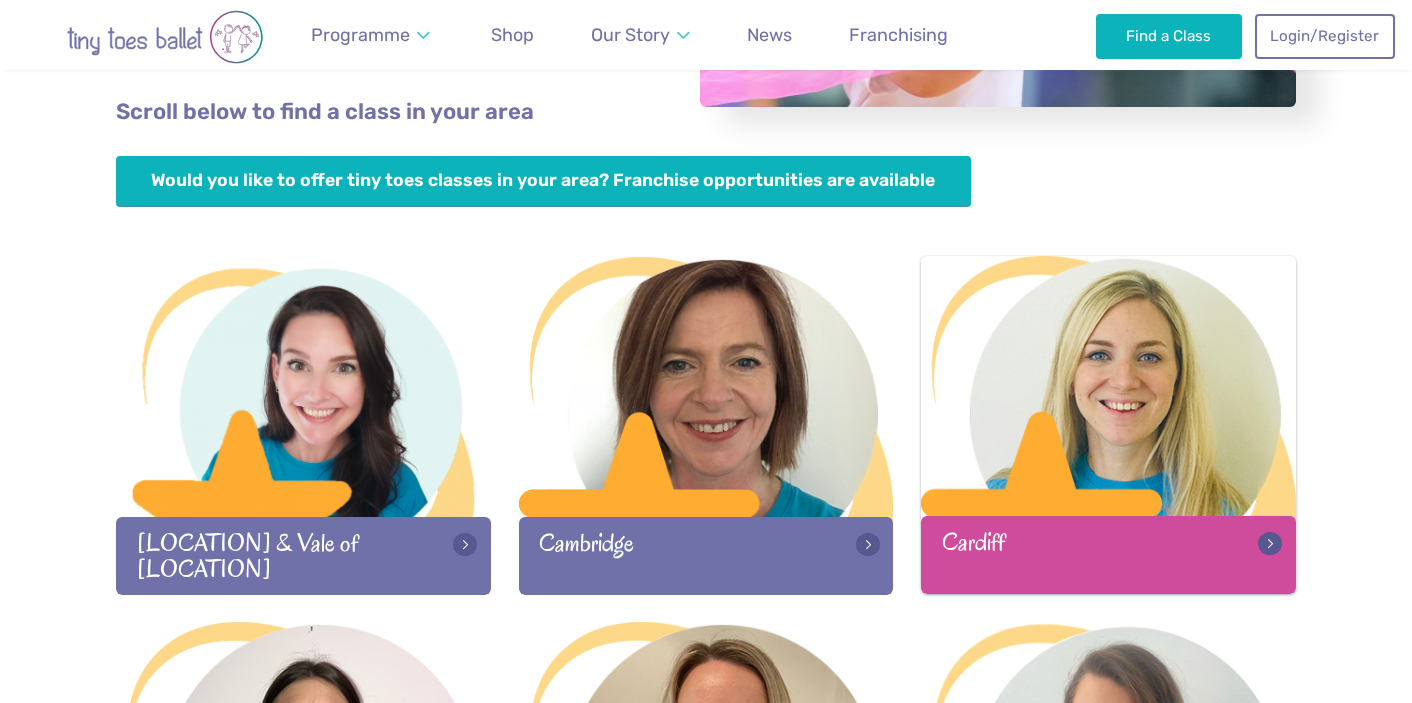 click at bounding box center (1108, 388) 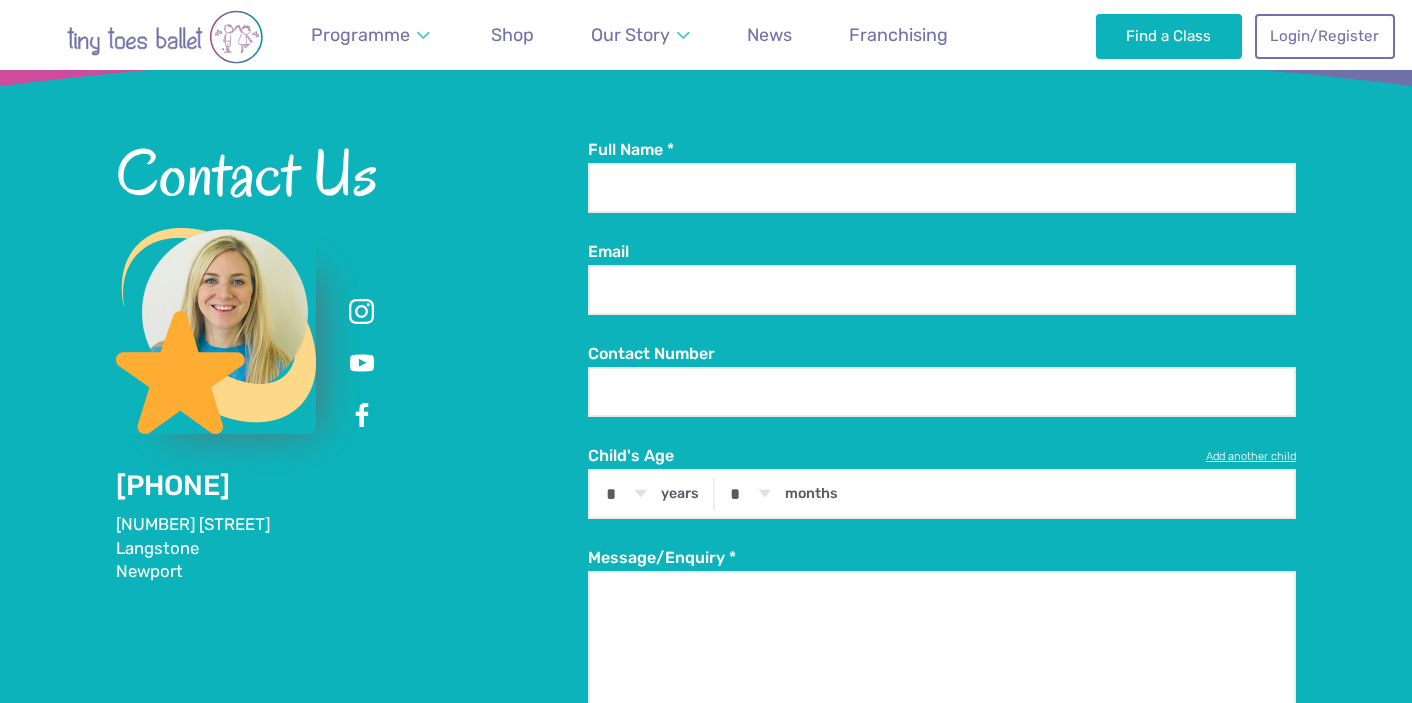 scroll, scrollTop: 3252, scrollLeft: 0, axis: vertical 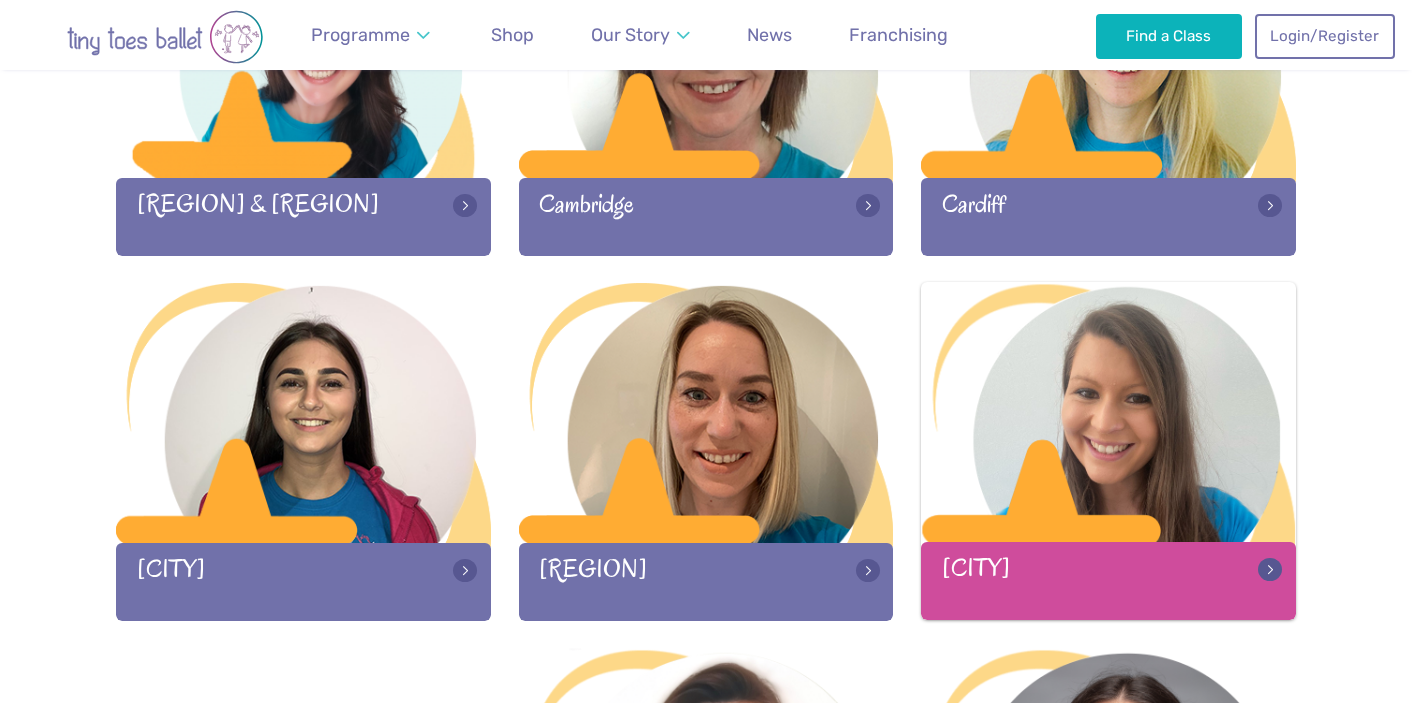 click at bounding box center (1108, 414) 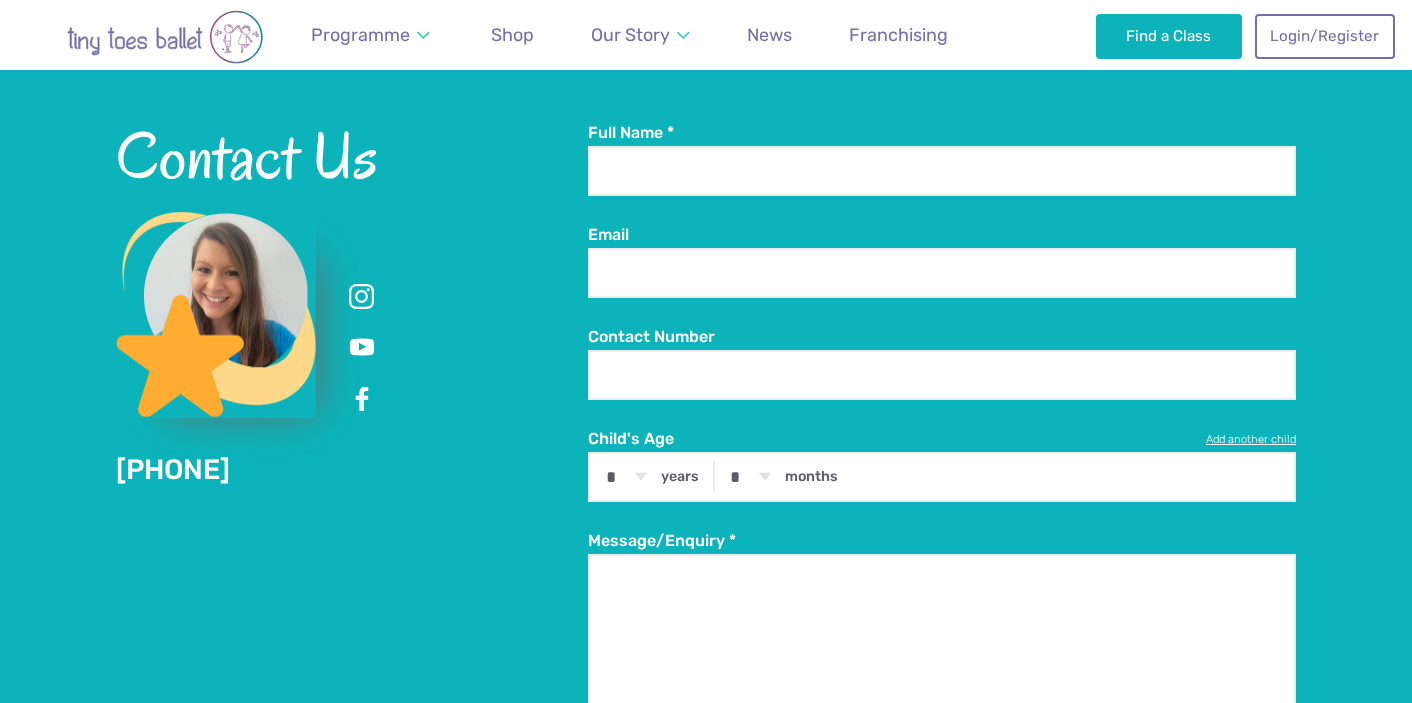 scroll, scrollTop: 2542, scrollLeft: 0, axis: vertical 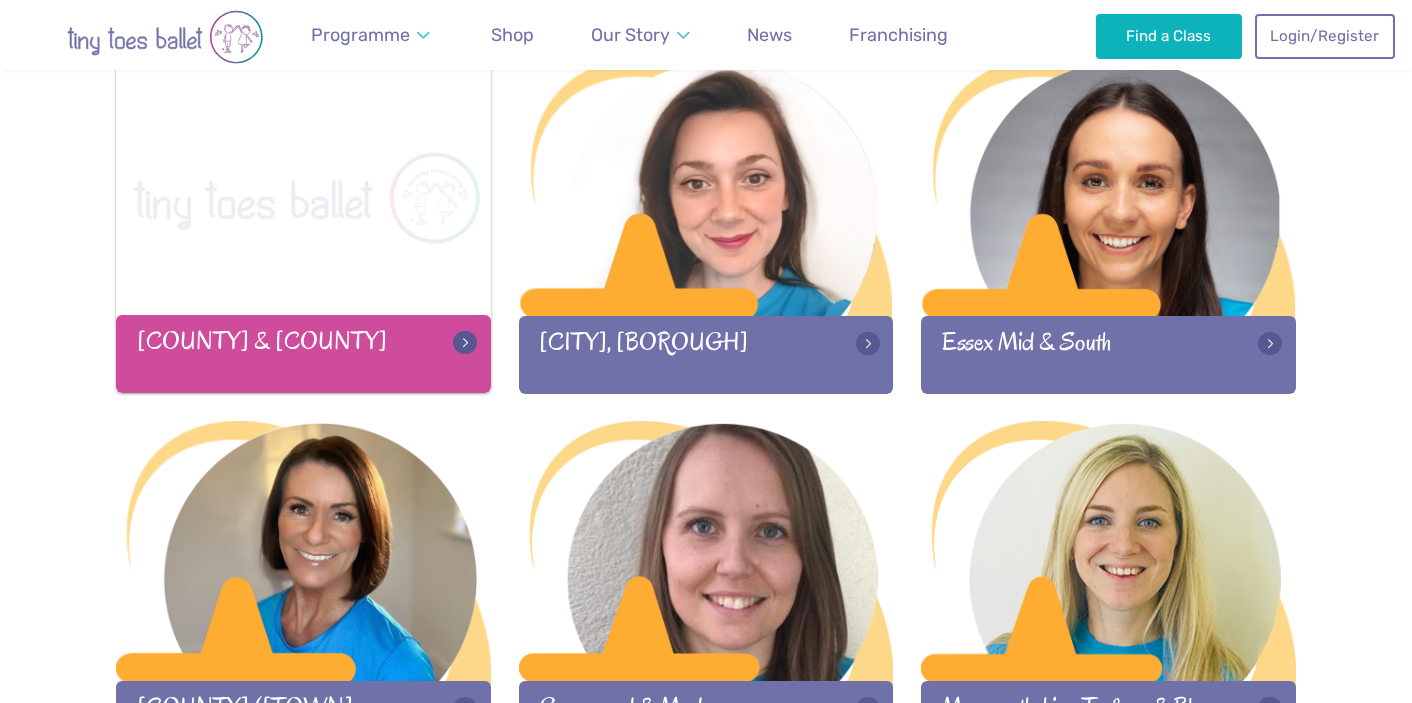 click at bounding box center (303, 187) 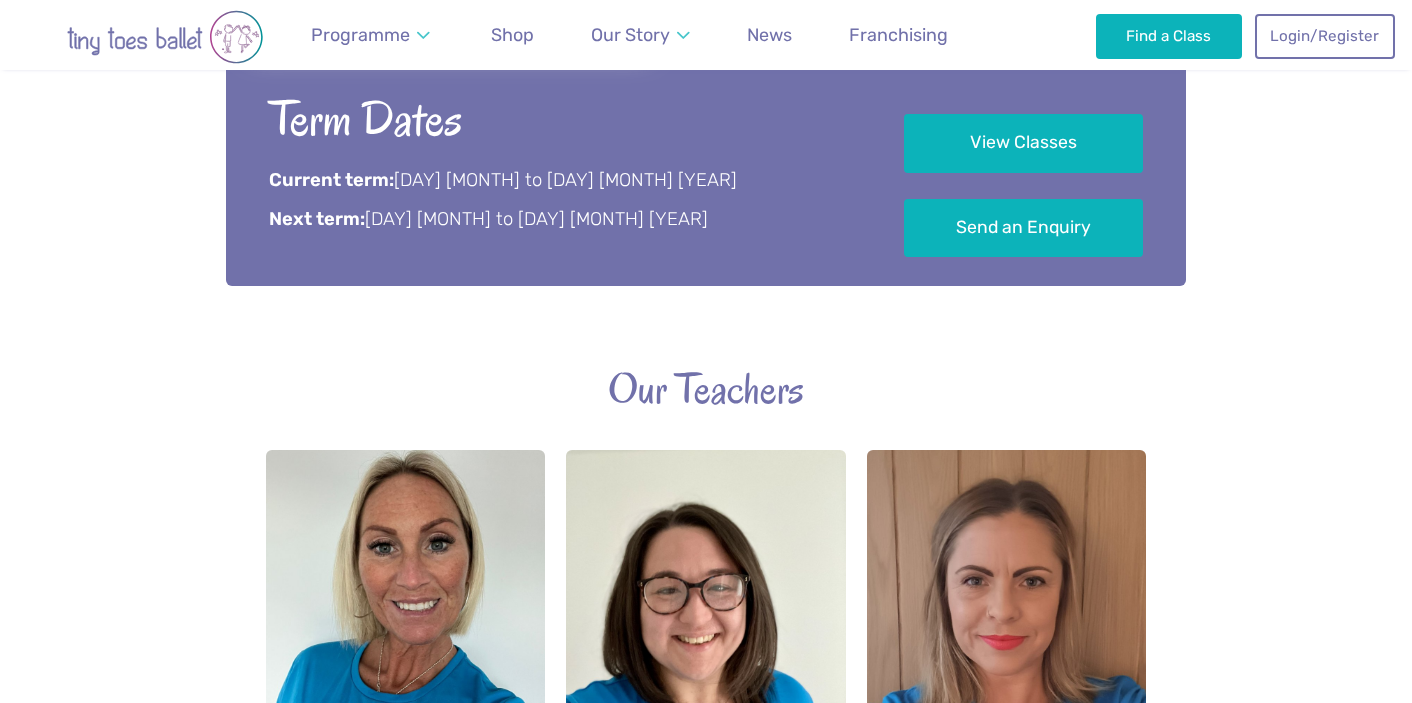 scroll, scrollTop: 0, scrollLeft: 0, axis: both 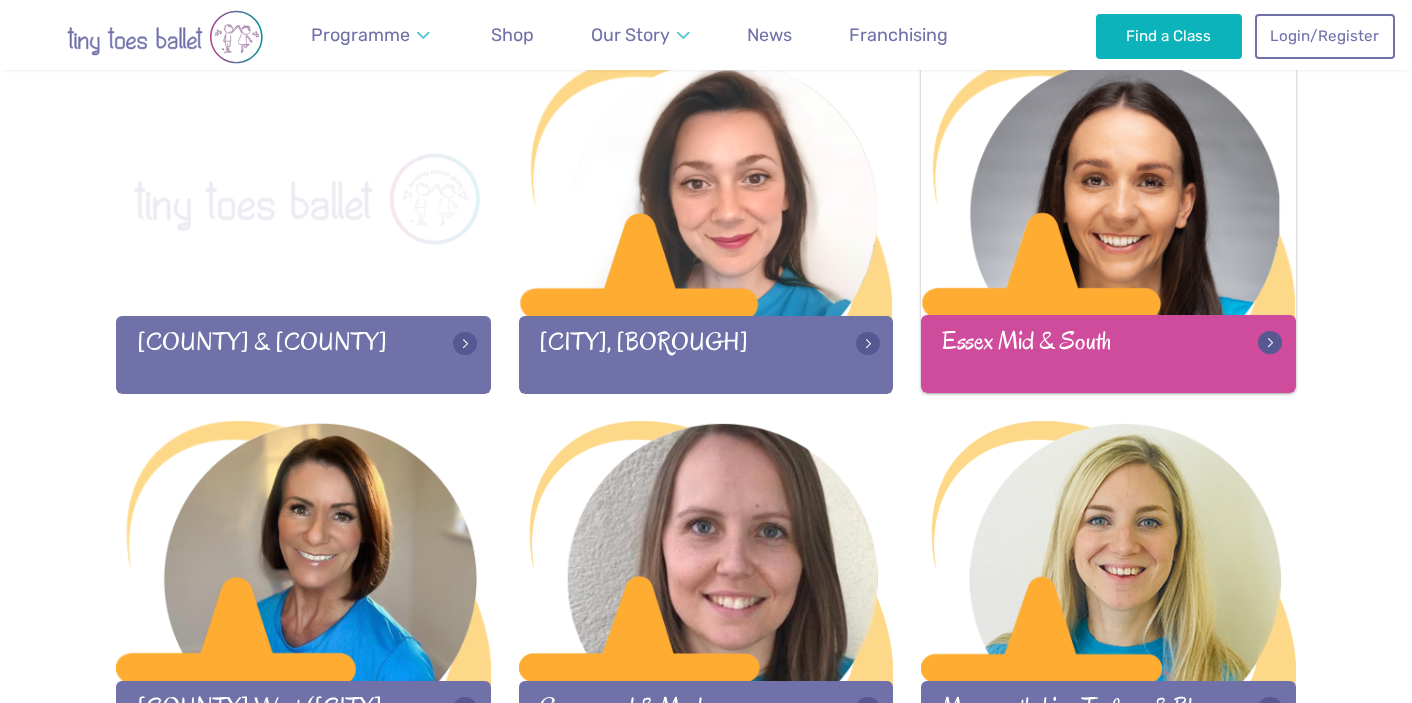 click at bounding box center (1108, 187) 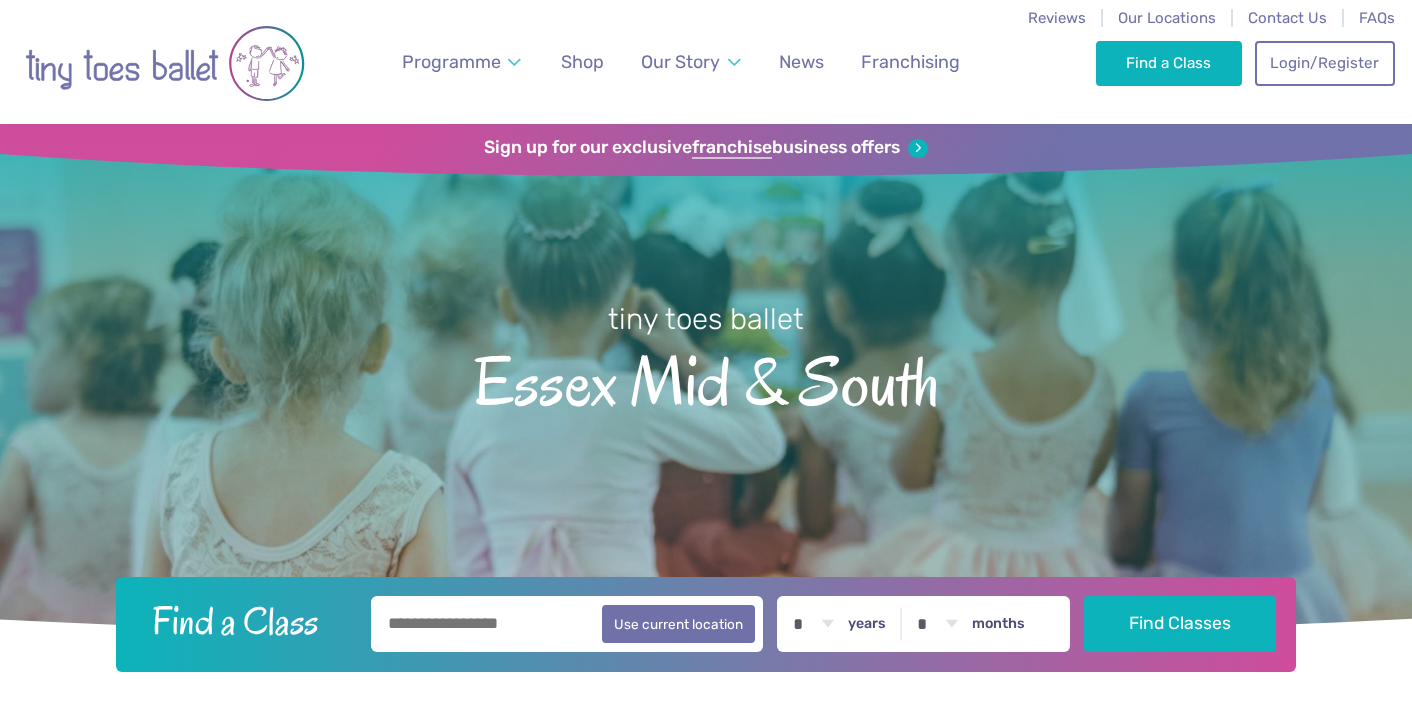scroll, scrollTop: 0, scrollLeft: 0, axis: both 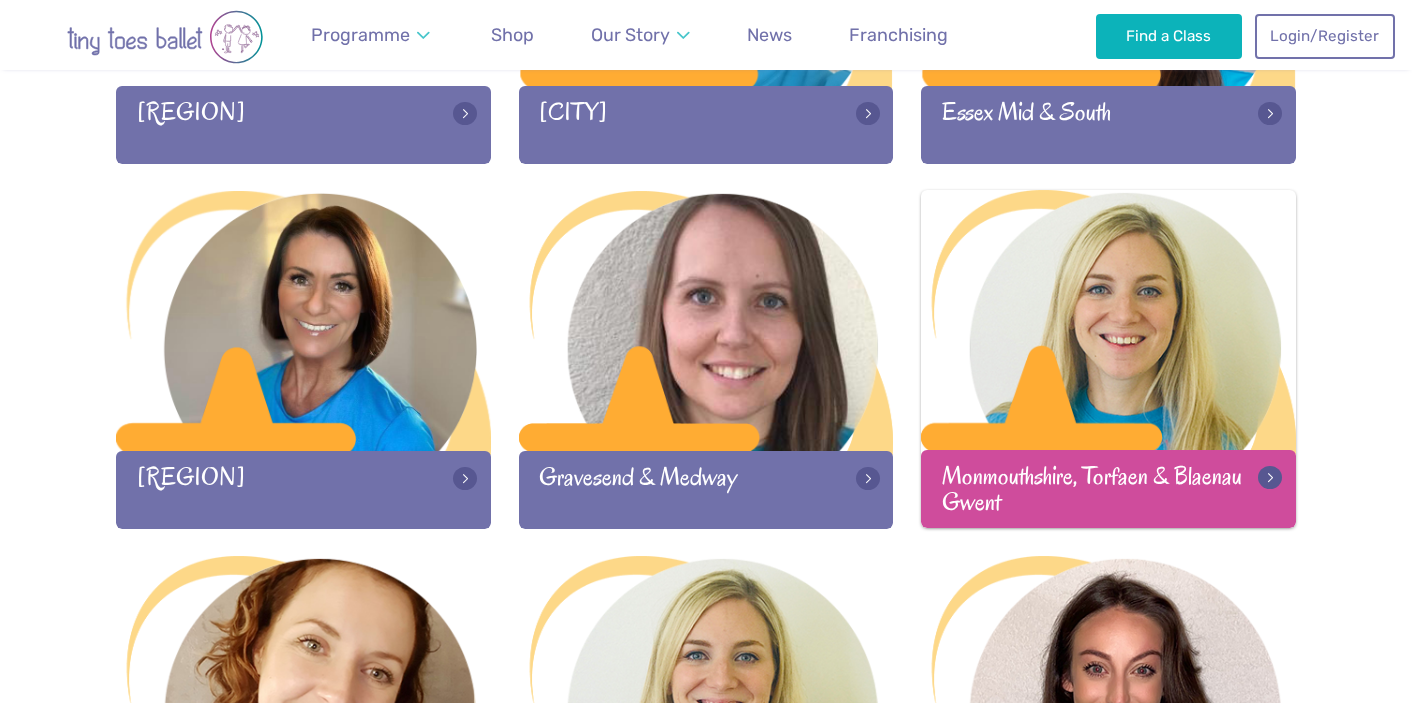 click at bounding box center (1108, 322) 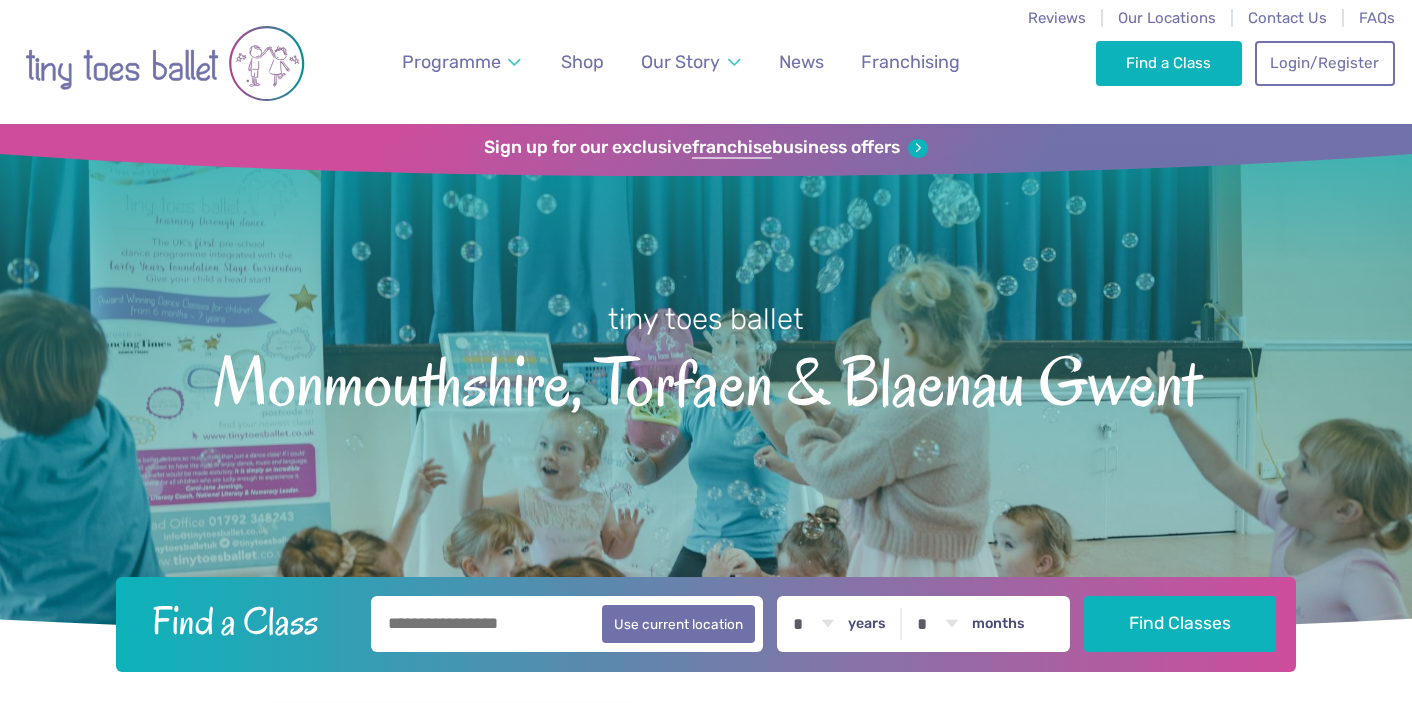 scroll, scrollTop: 0, scrollLeft: 0, axis: both 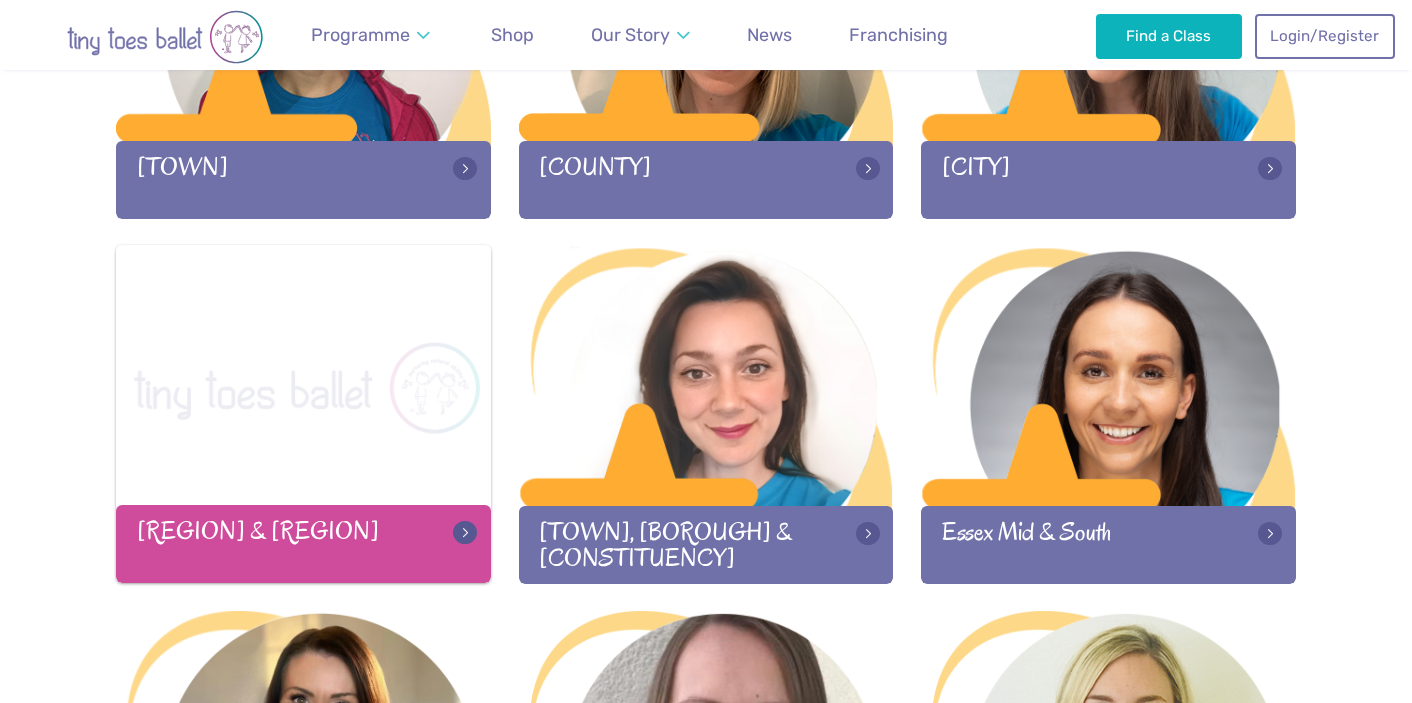 click at bounding box center (303, 377) 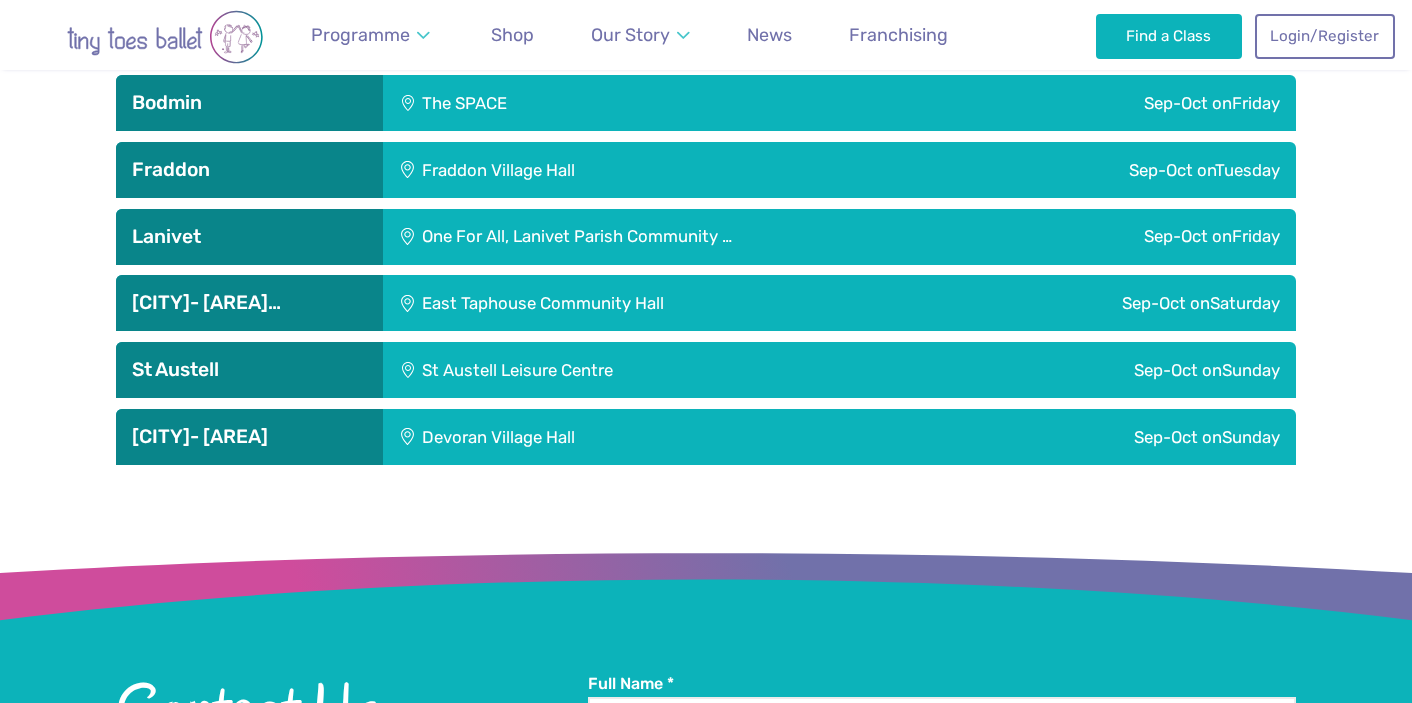 scroll, scrollTop: 2185, scrollLeft: 0, axis: vertical 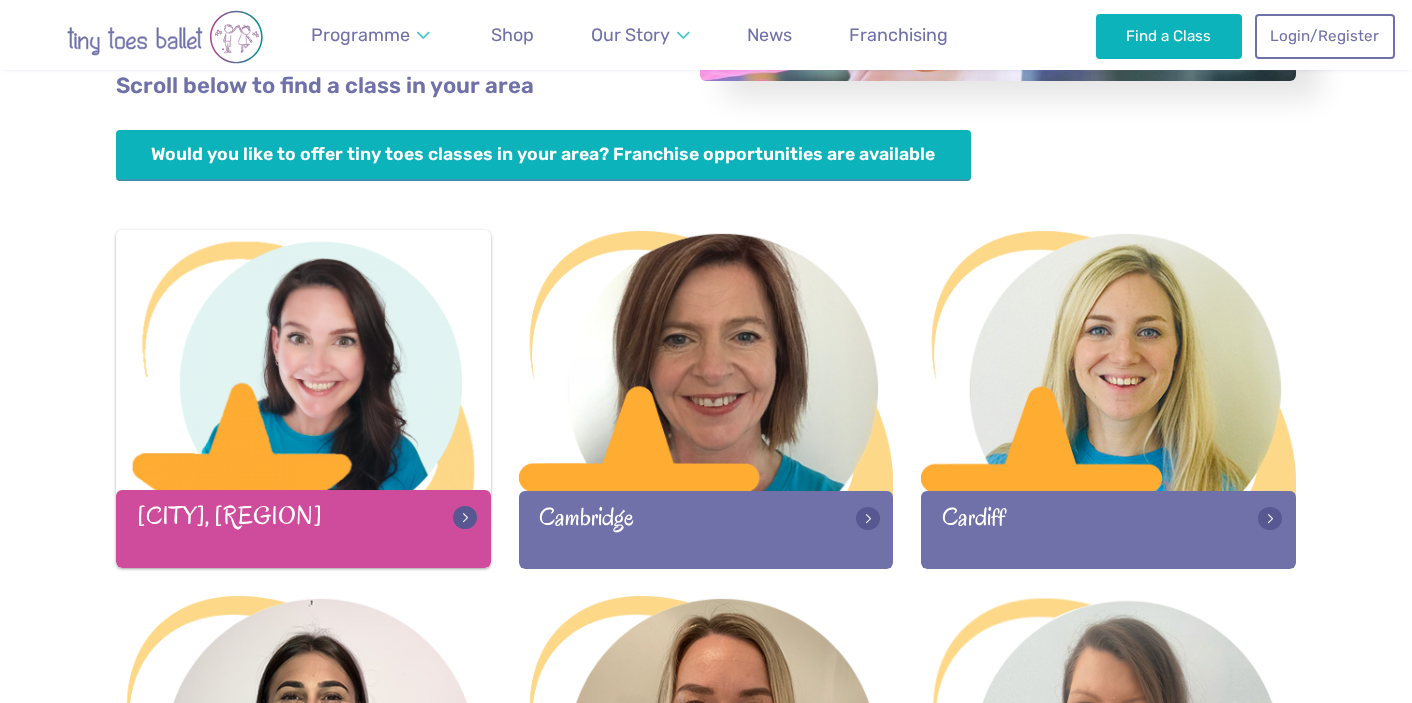 click at bounding box center (303, 362) 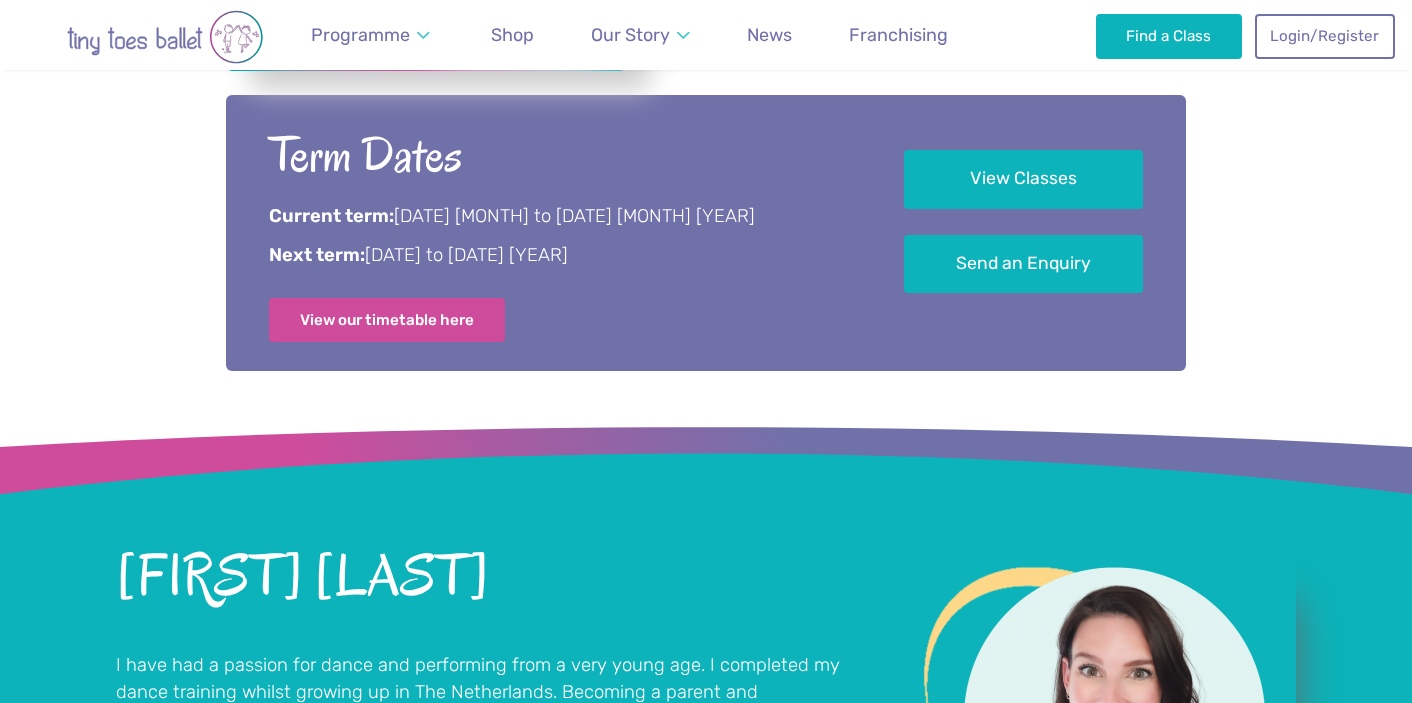 scroll, scrollTop: 1032, scrollLeft: 0, axis: vertical 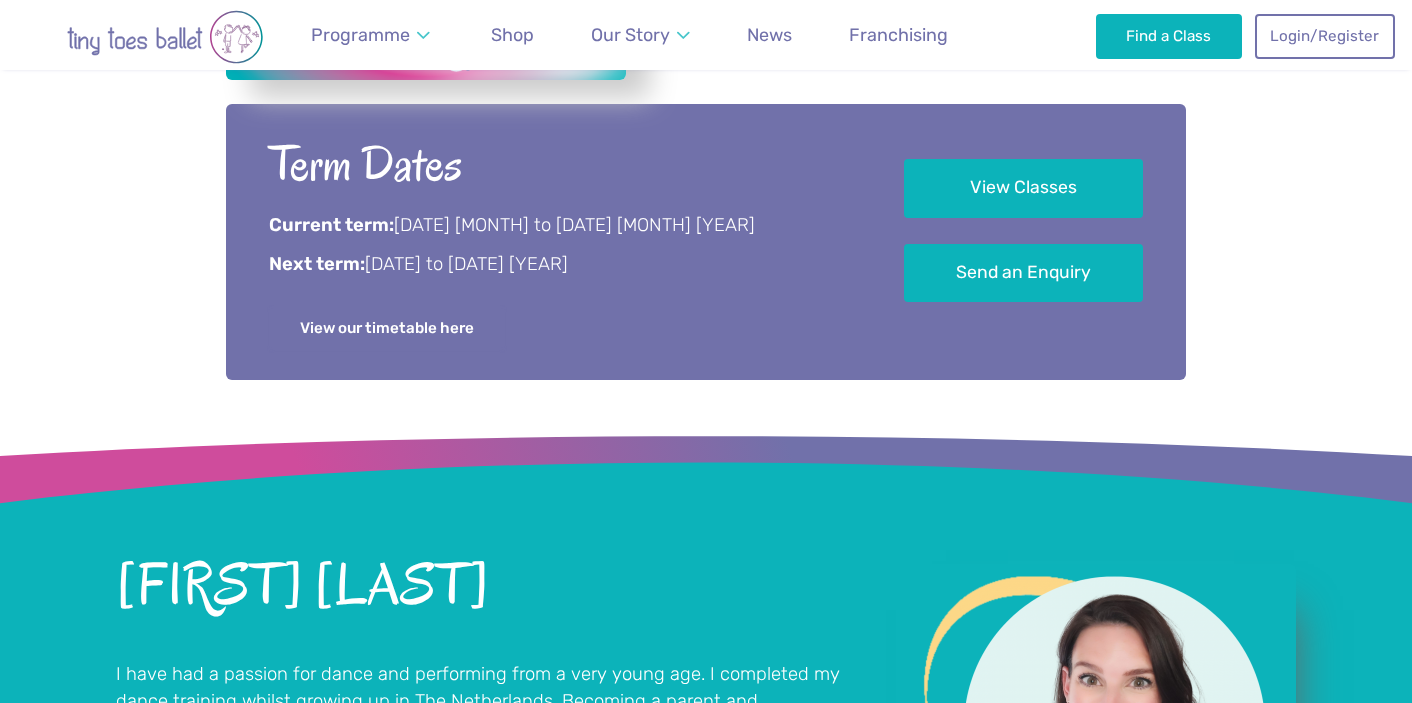 click on "View our timetable here" at bounding box center (387, 328) 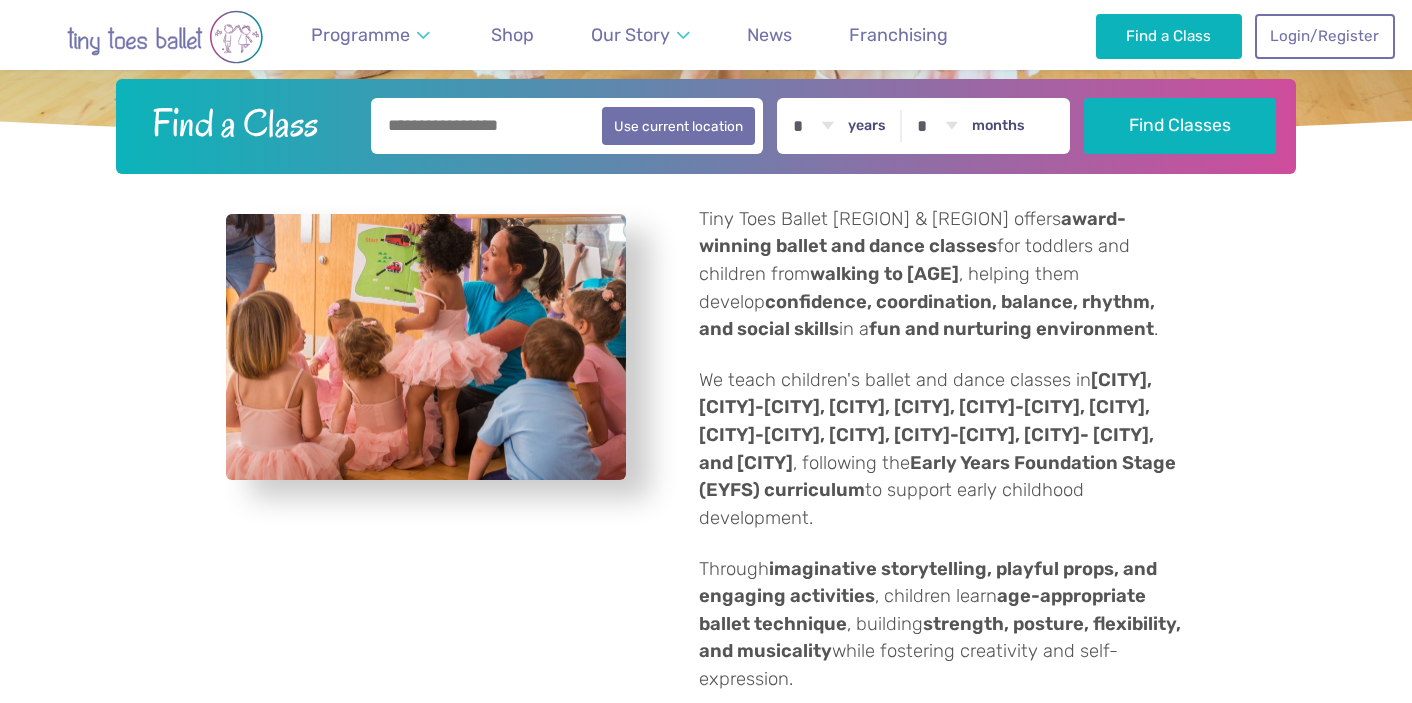 scroll, scrollTop: 507, scrollLeft: 0, axis: vertical 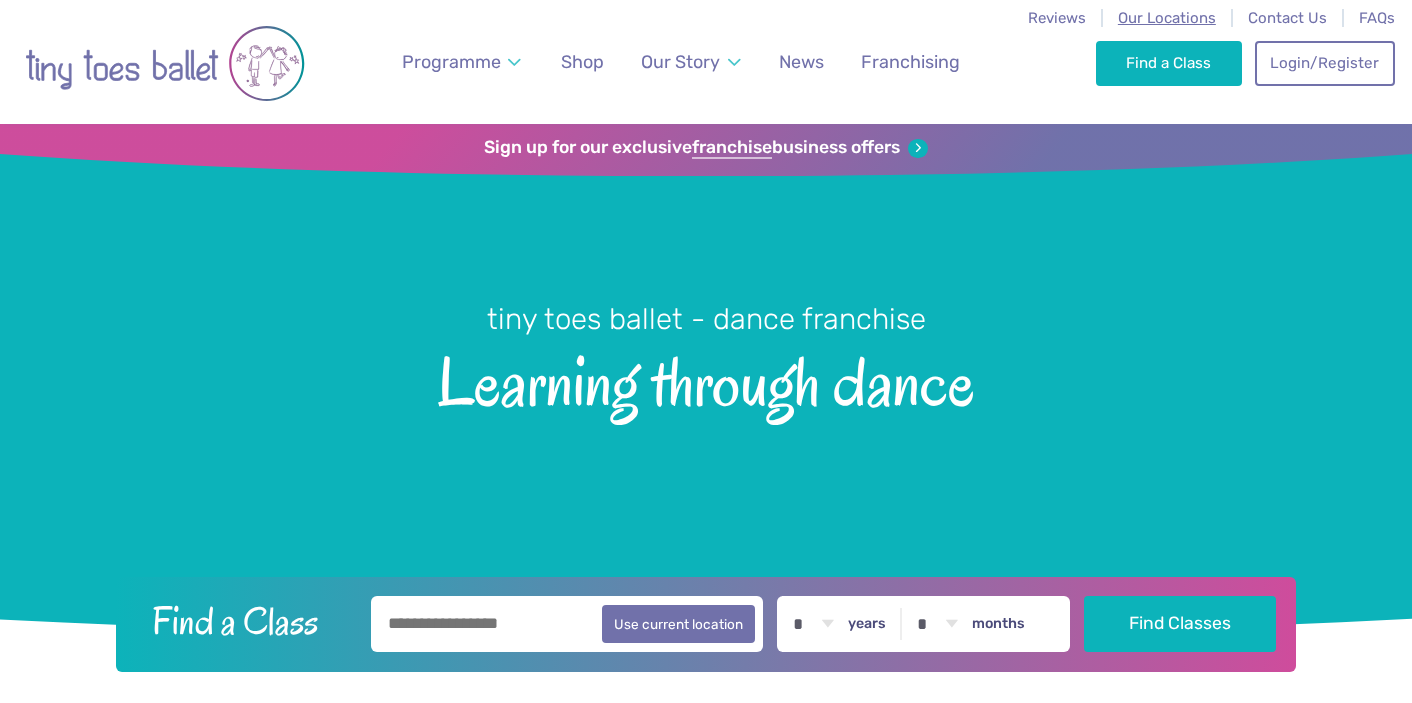 click on "Our Locations" at bounding box center [1167, 18] 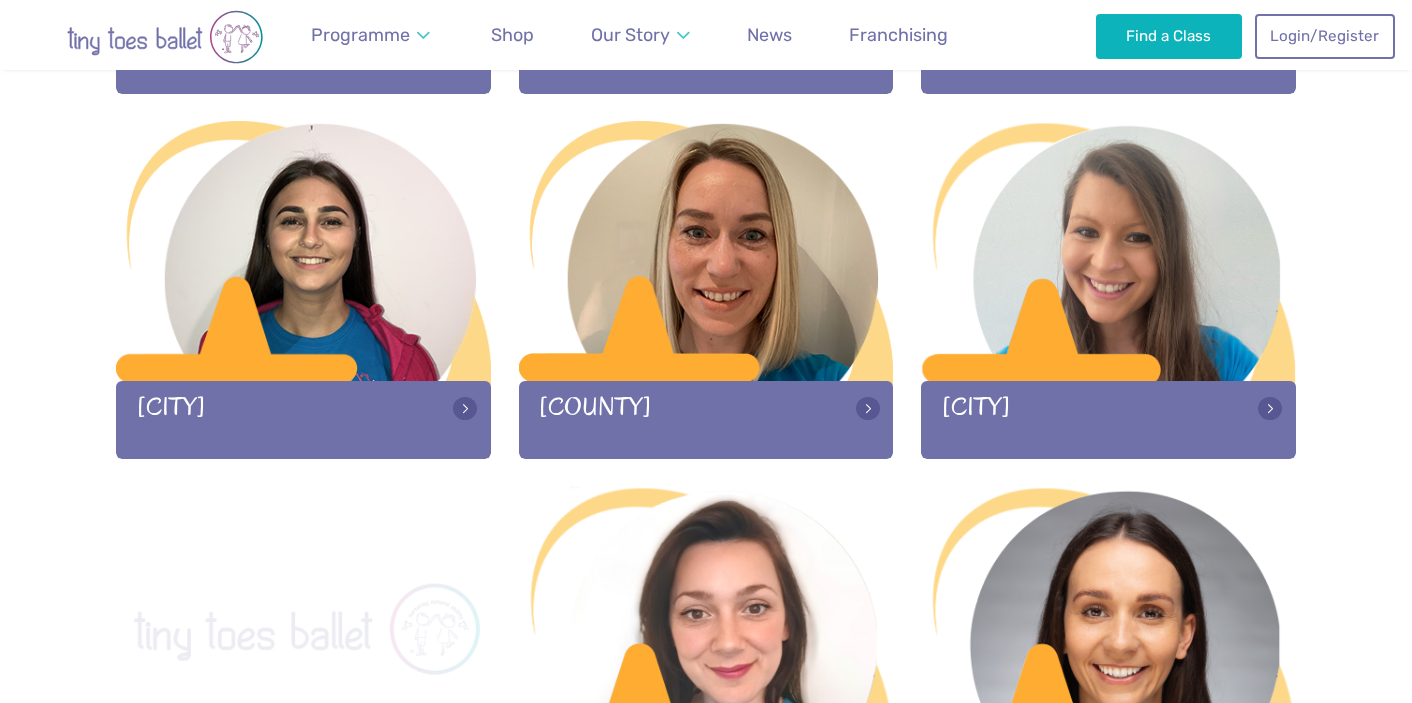 scroll, scrollTop: 994, scrollLeft: 0, axis: vertical 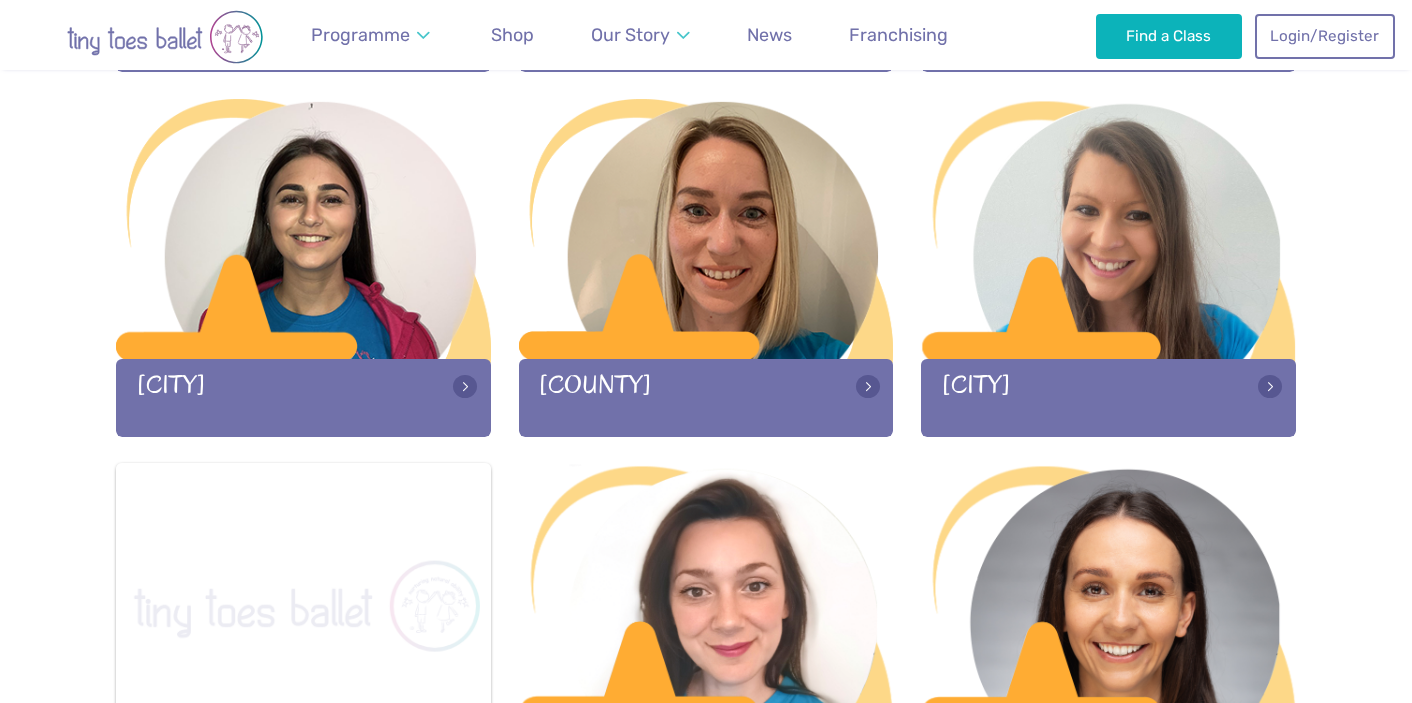 click at bounding box center (303, 595) 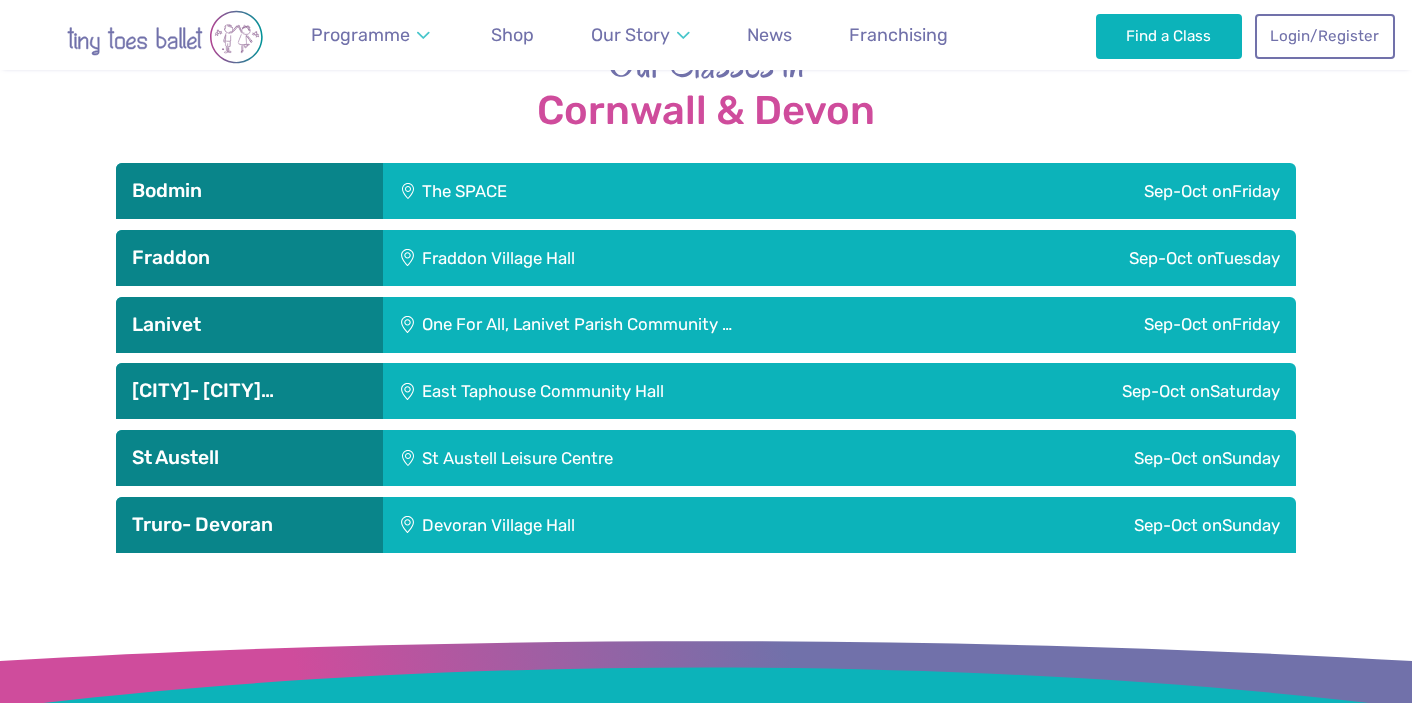scroll, scrollTop: 2030, scrollLeft: 0, axis: vertical 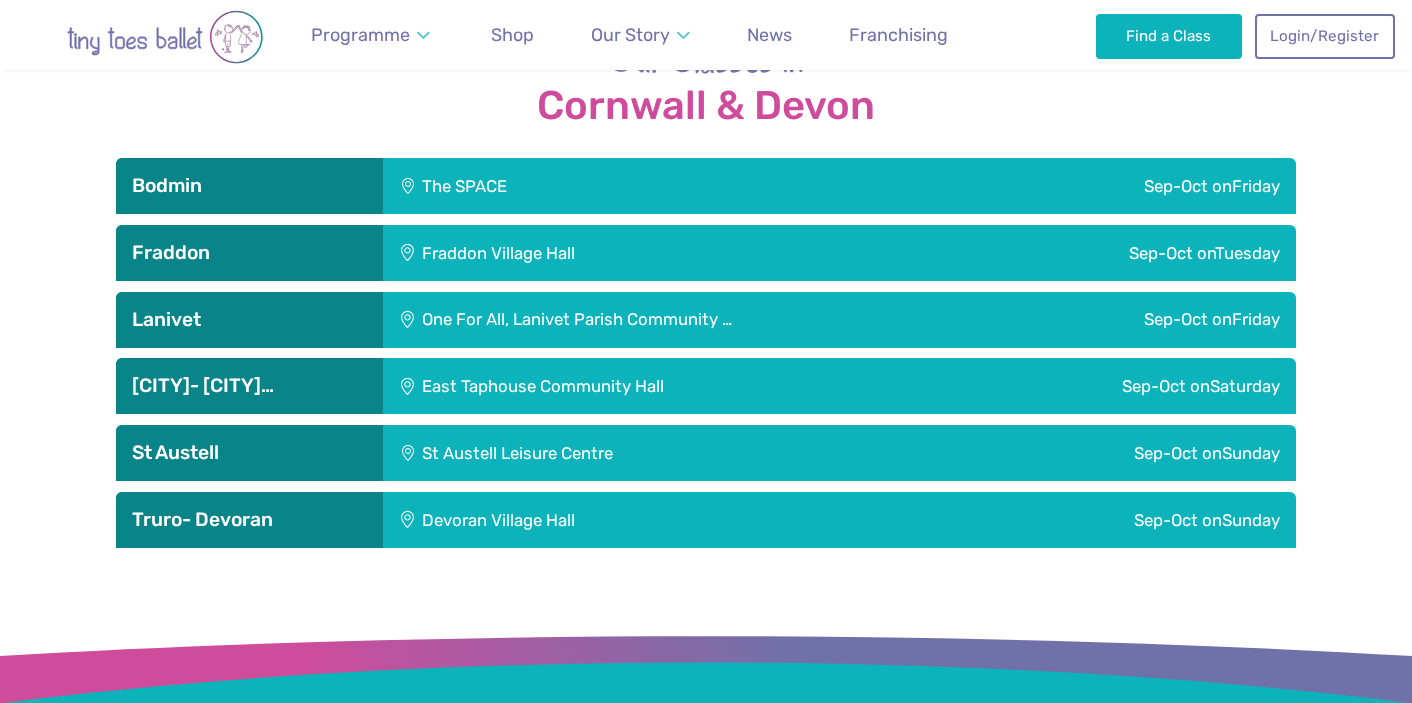 click on "One For All, Lanivet Parish Community …" at bounding box center (695, 320) 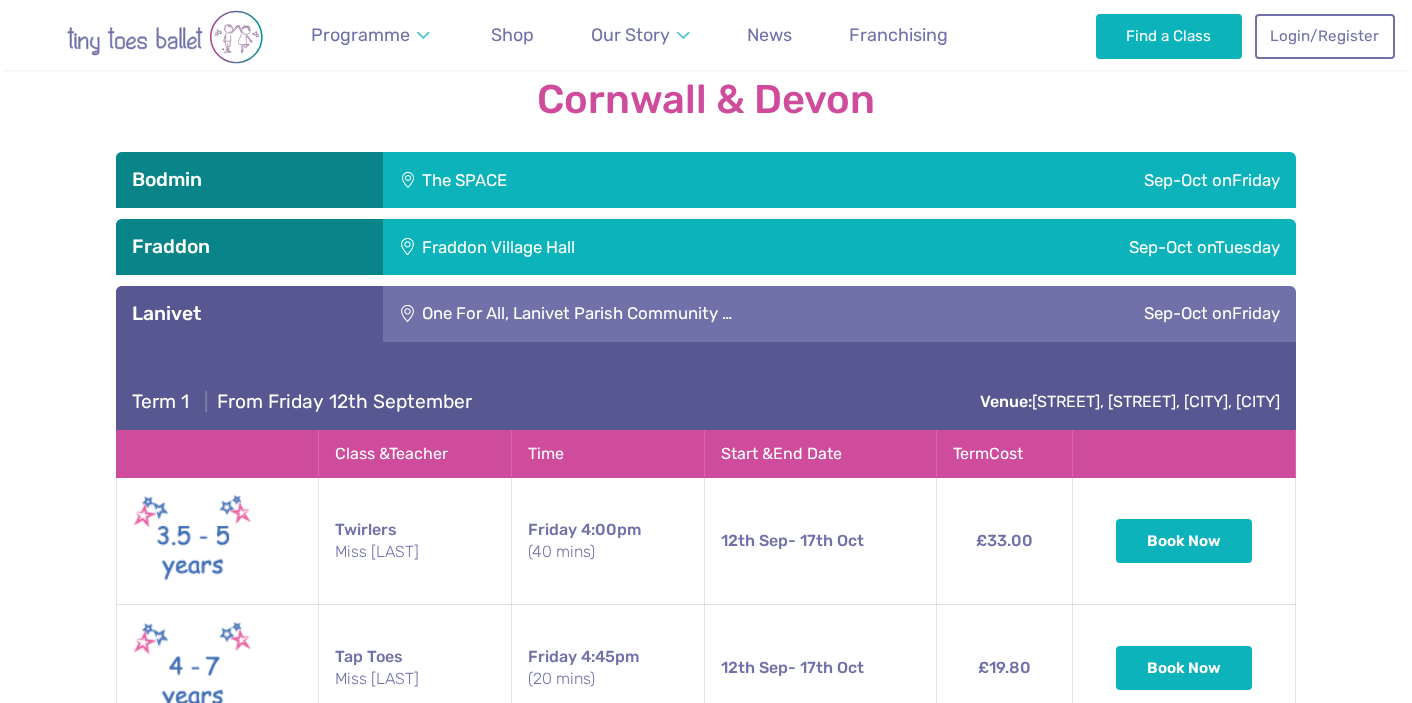 scroll, scrollTop: 2026, scrollLeft: 0, axis: vertical 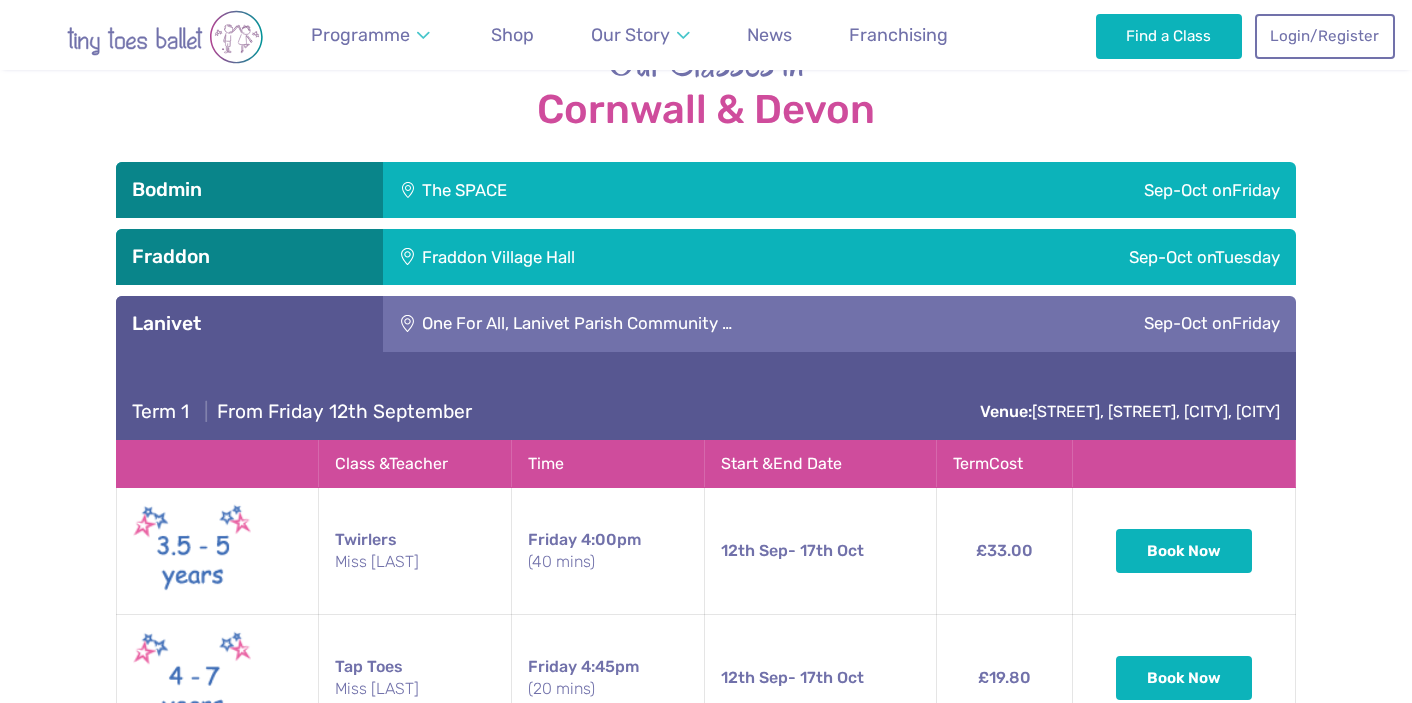 click on "One For All, Lanivet Parish Community …" at bounding box center [695, 324] 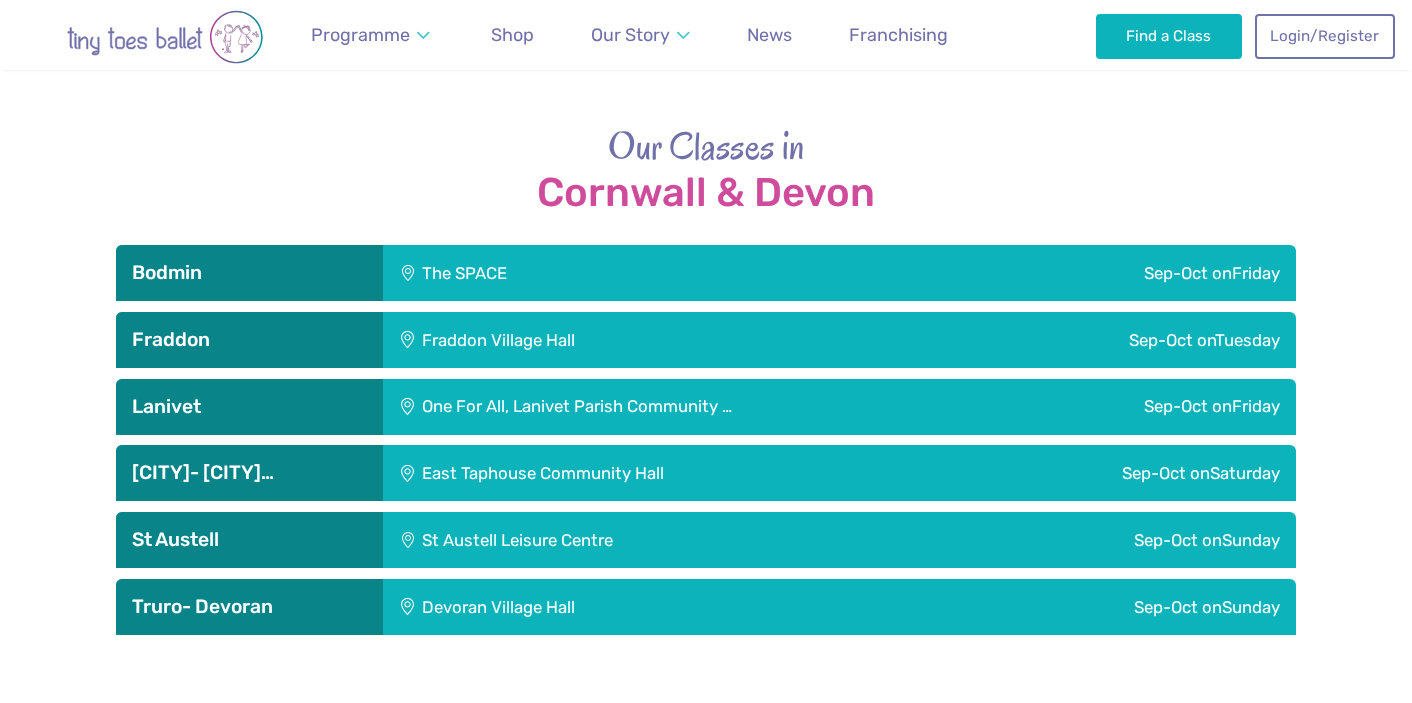 scroll, scrollTop: 1861, scrollLeft: 0, axis: vertical 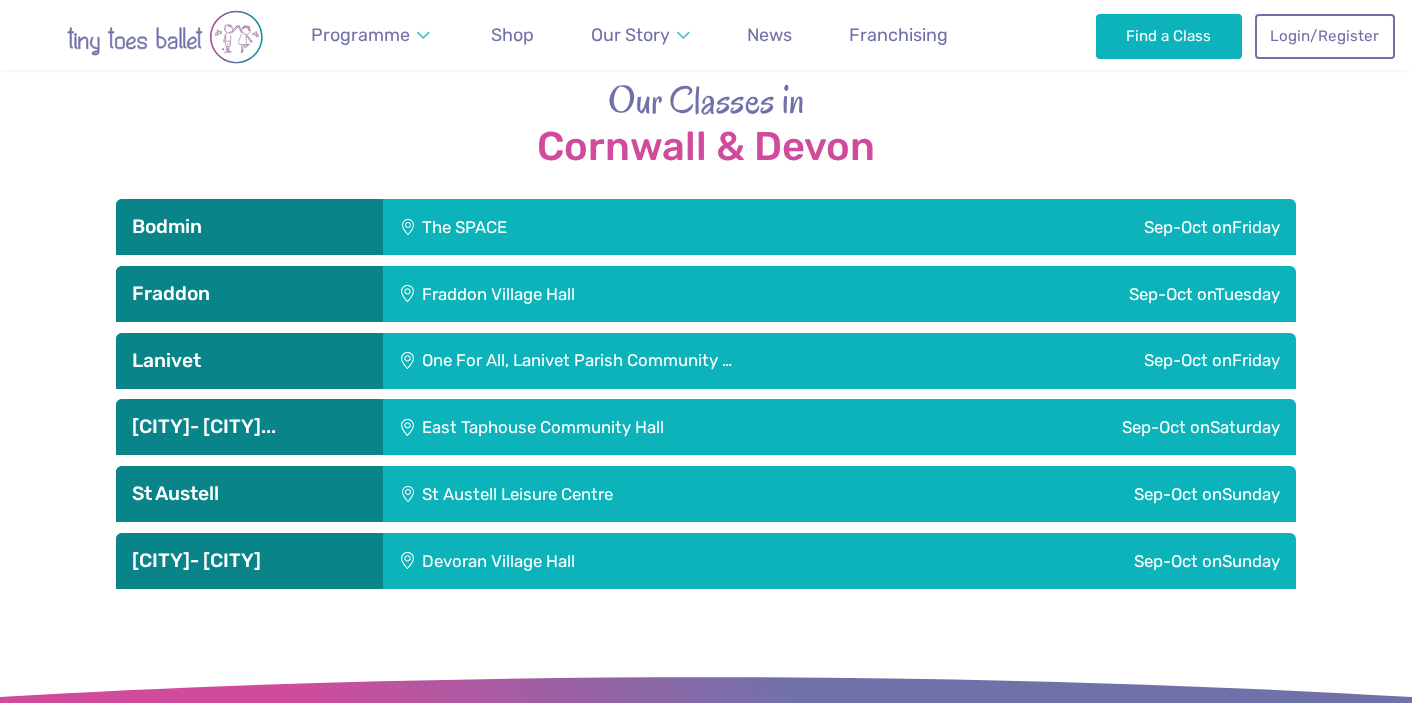 click on "The SPACE" at bounding box center [590, 227] 